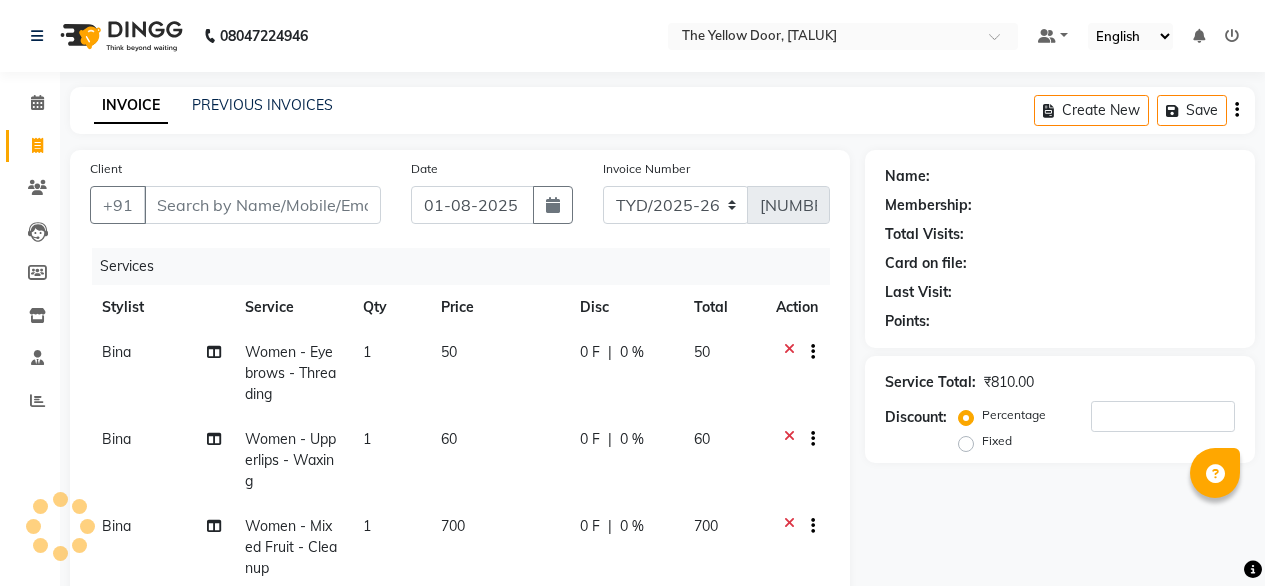 select on "service" 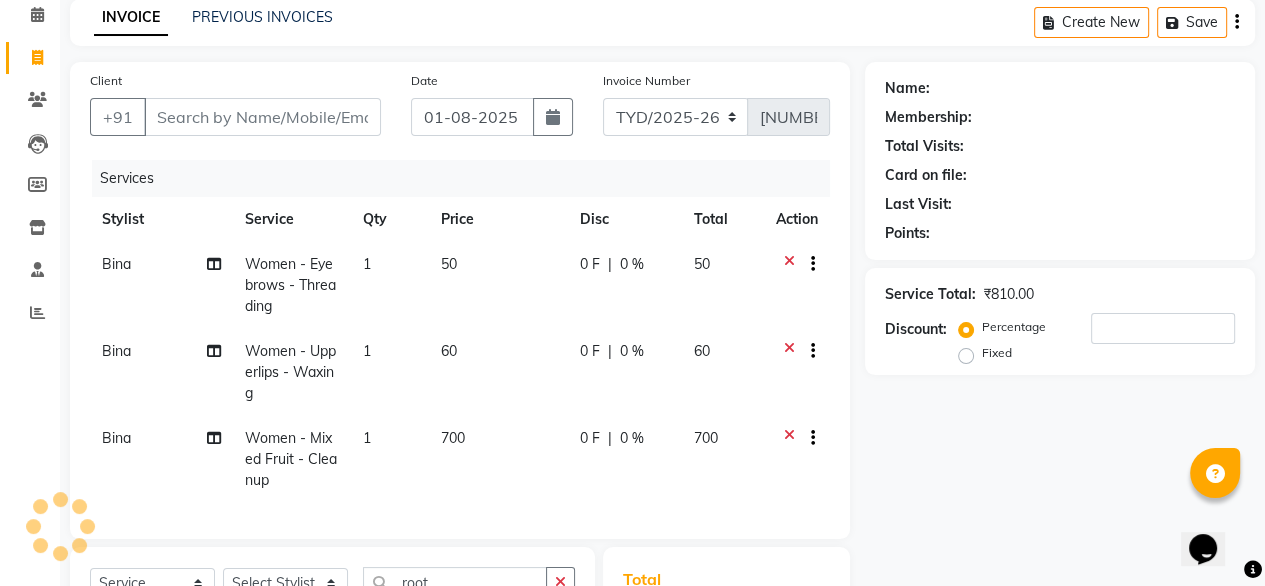 scroll, scrollTop: 0, scrollLeft: 0, axis: both 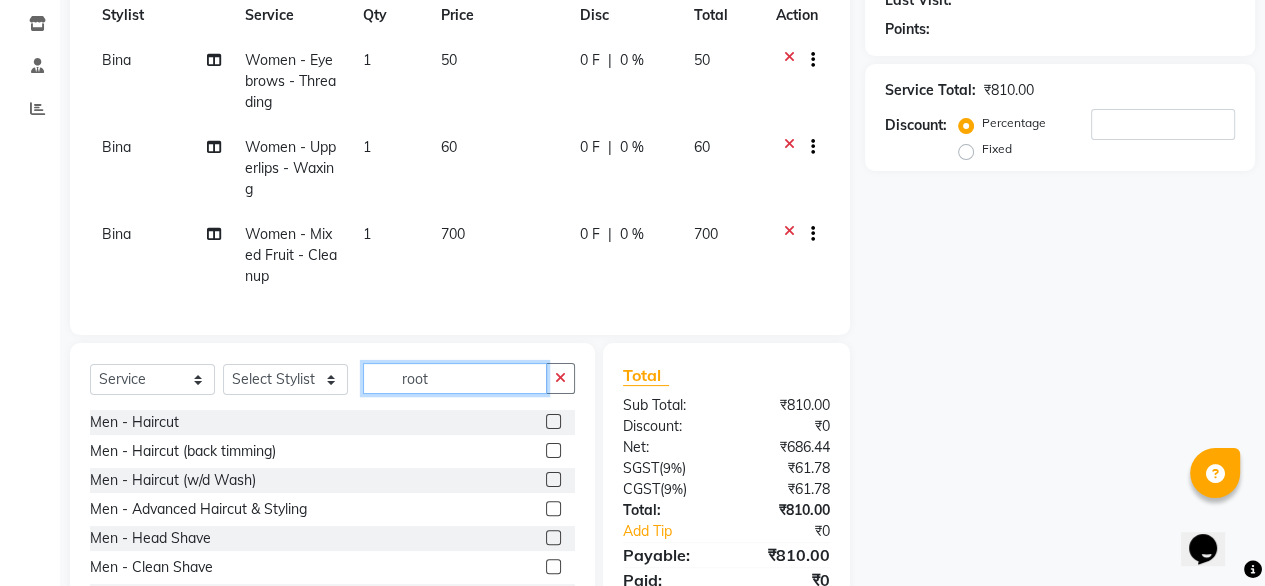 click on "root" 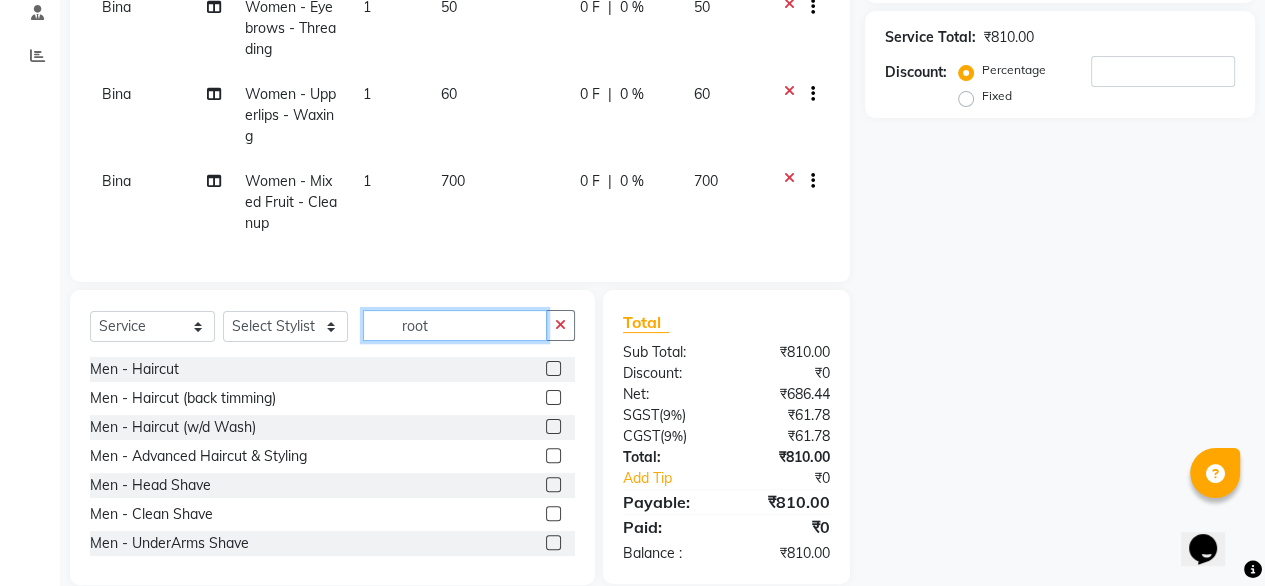 scroll, scrollTop: 346, scrollLeft: 0, axis: vertical 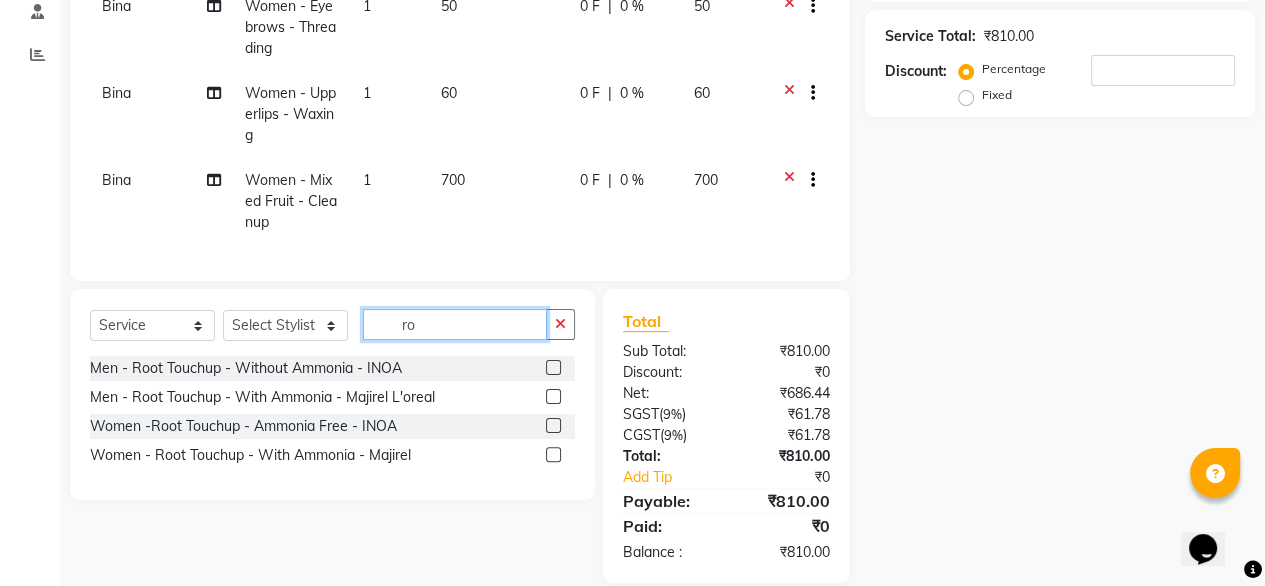 type on "r" 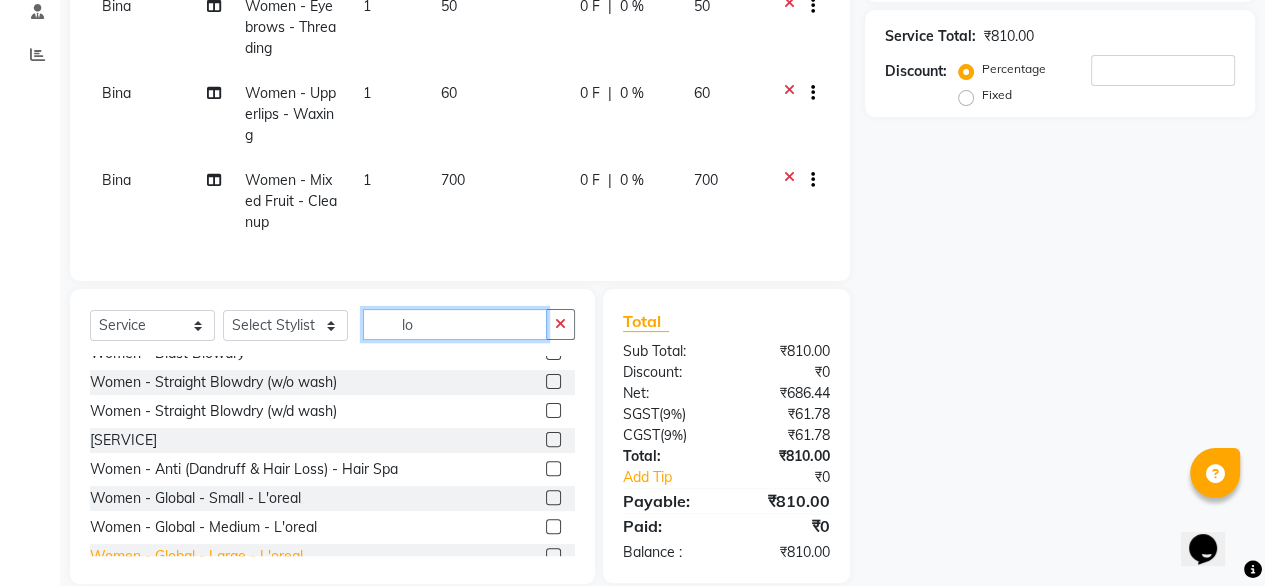 scroll, scrollTop: 448, scrollLeft: 0, axis: vertical 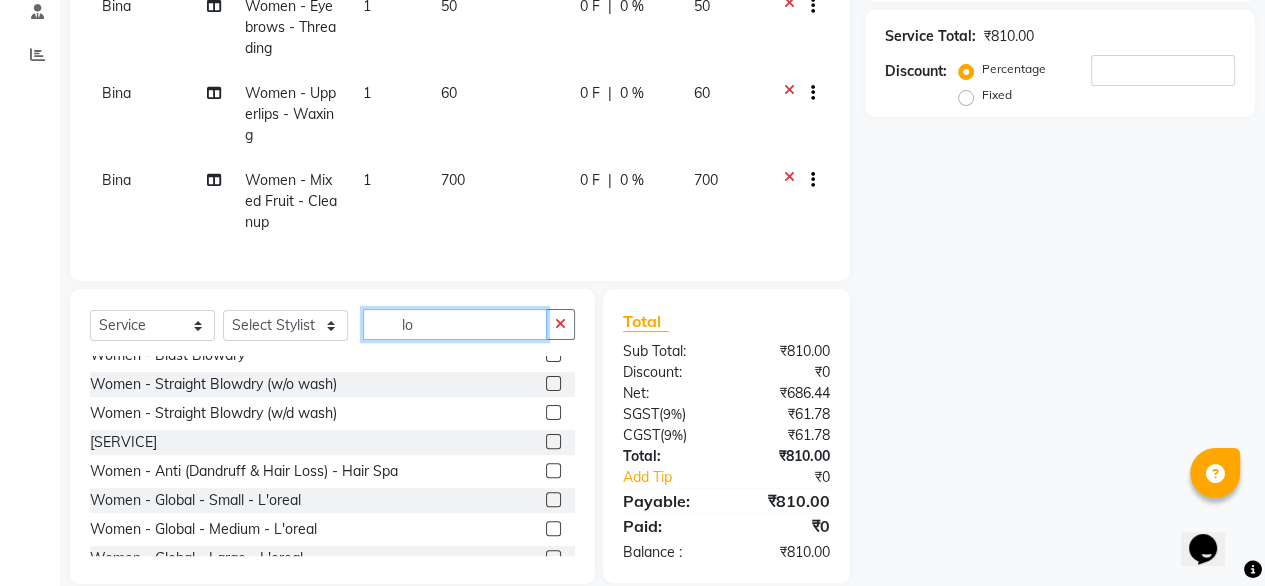 type on "lo" 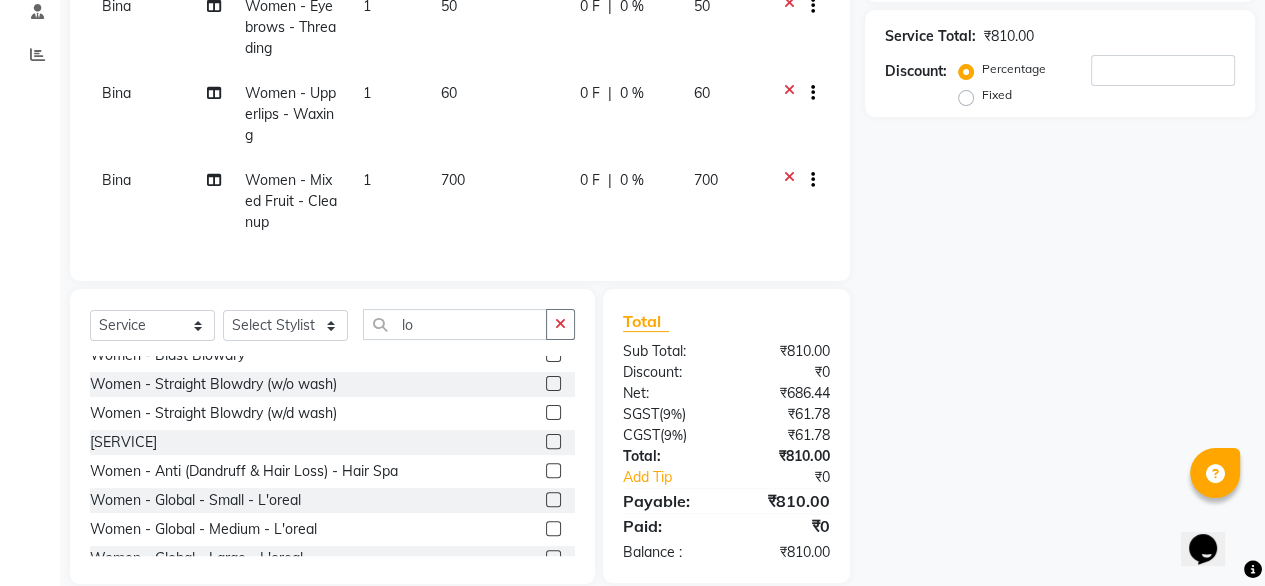 click 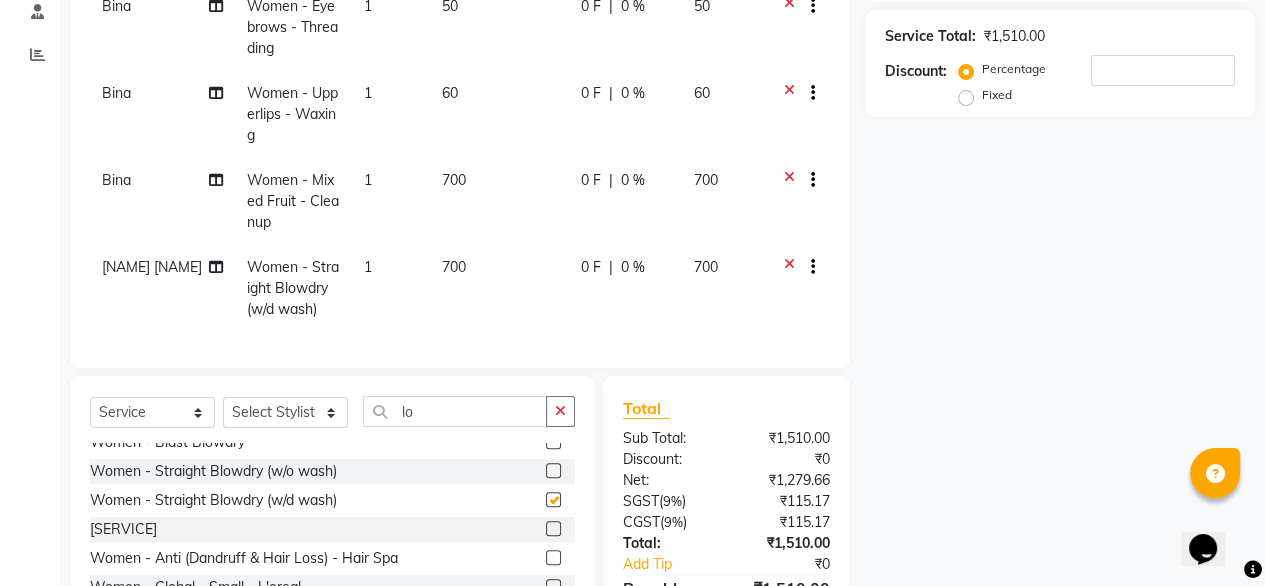 checkbox on "false" 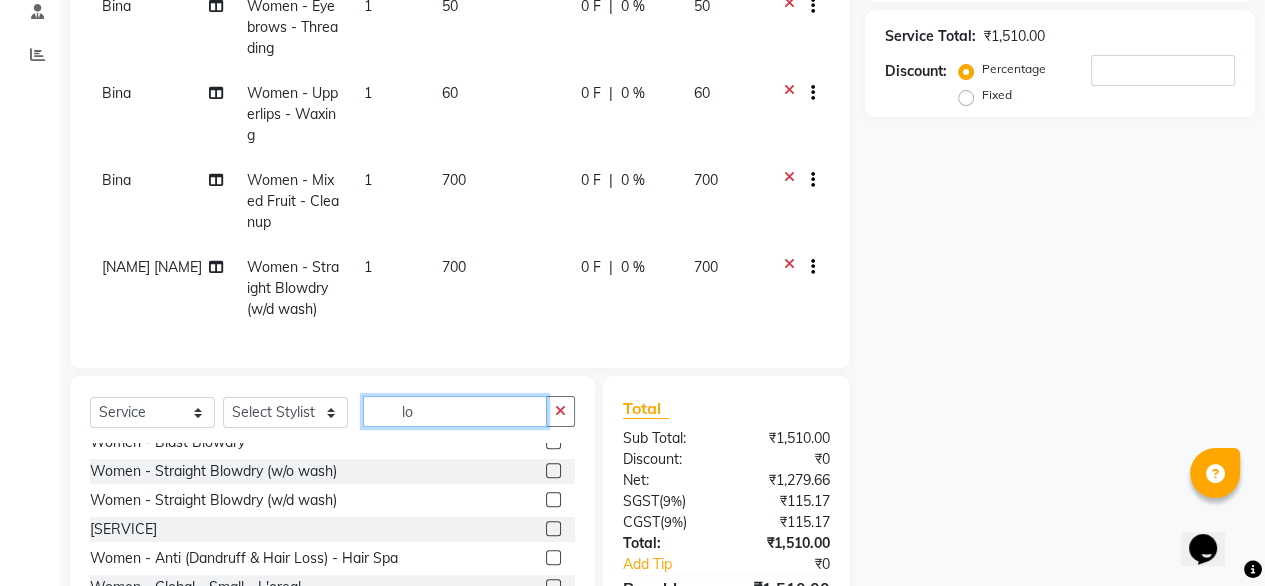 click on "lo" 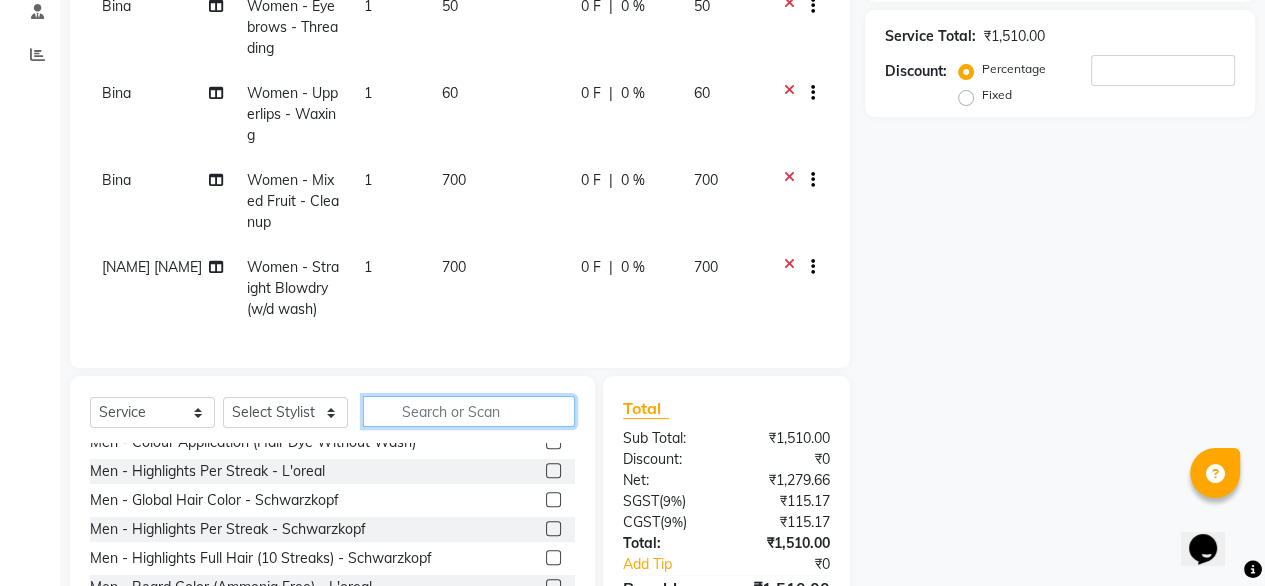 scroll, scrollTop: 912, scrollLeft: 0, axis: vertical 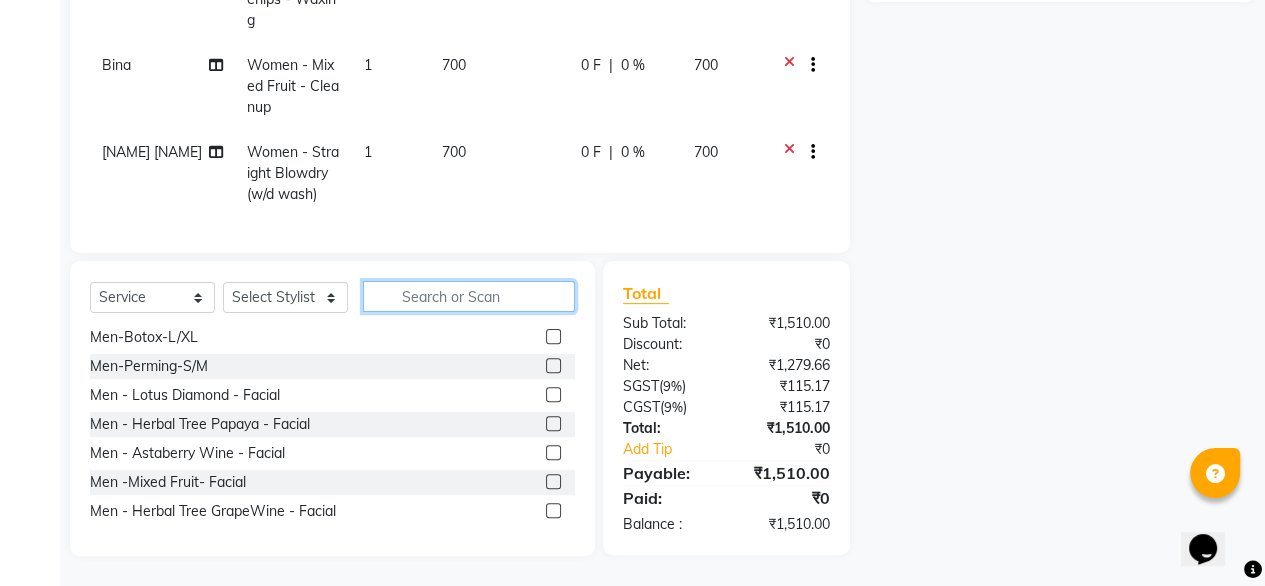 click 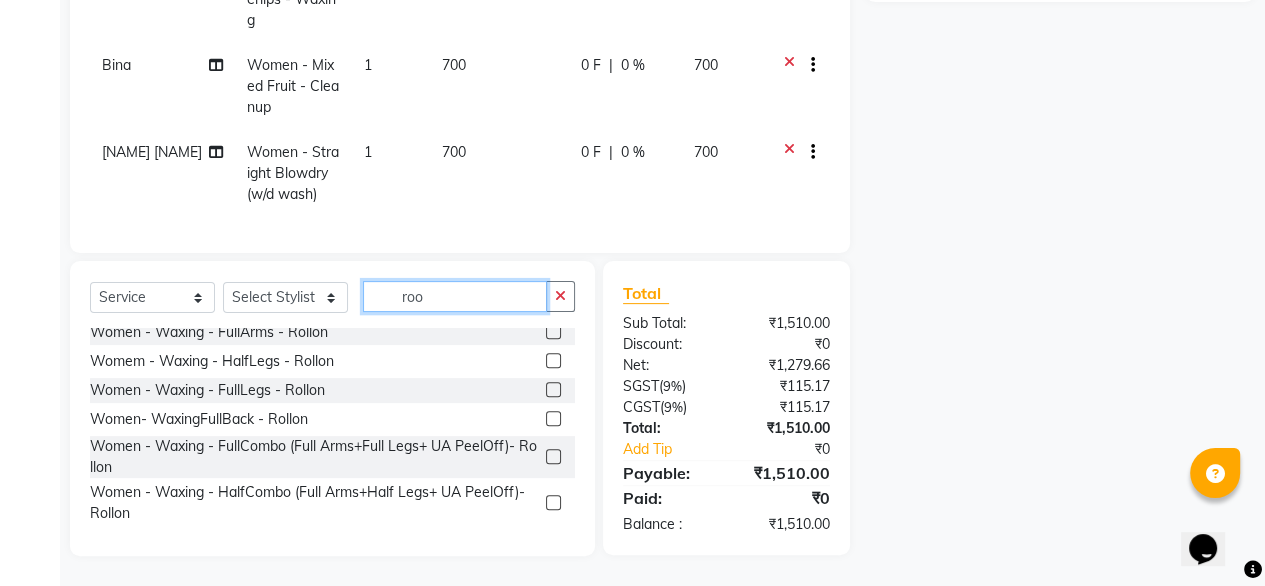scroll, scrollTop: 0, scrollLeft: 0, axis: both 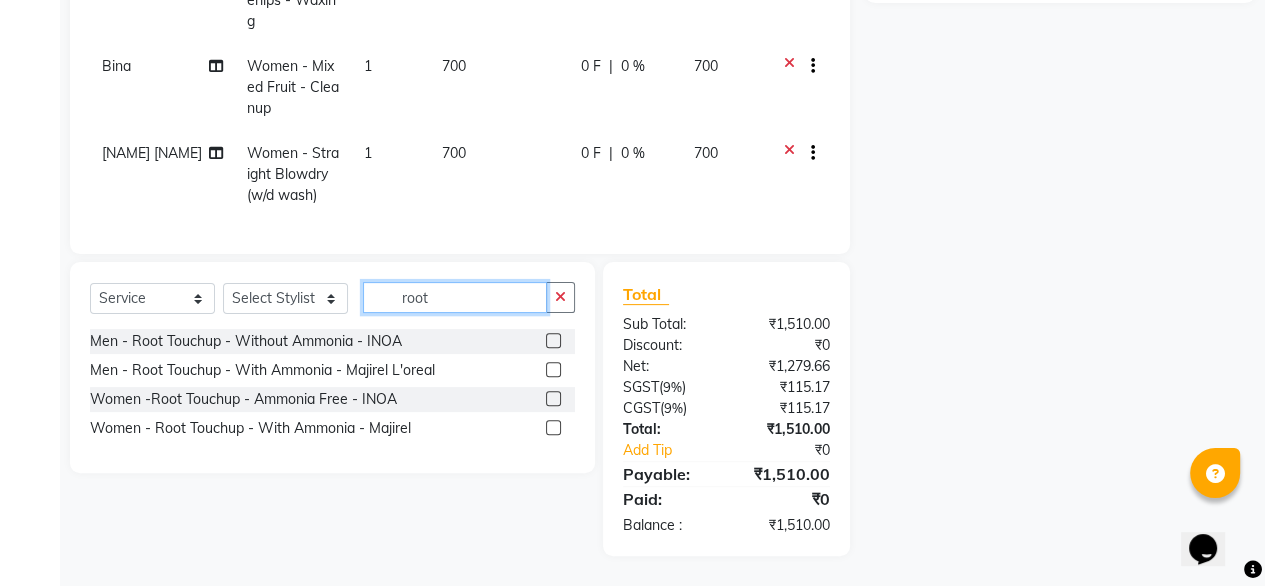 type on "root" 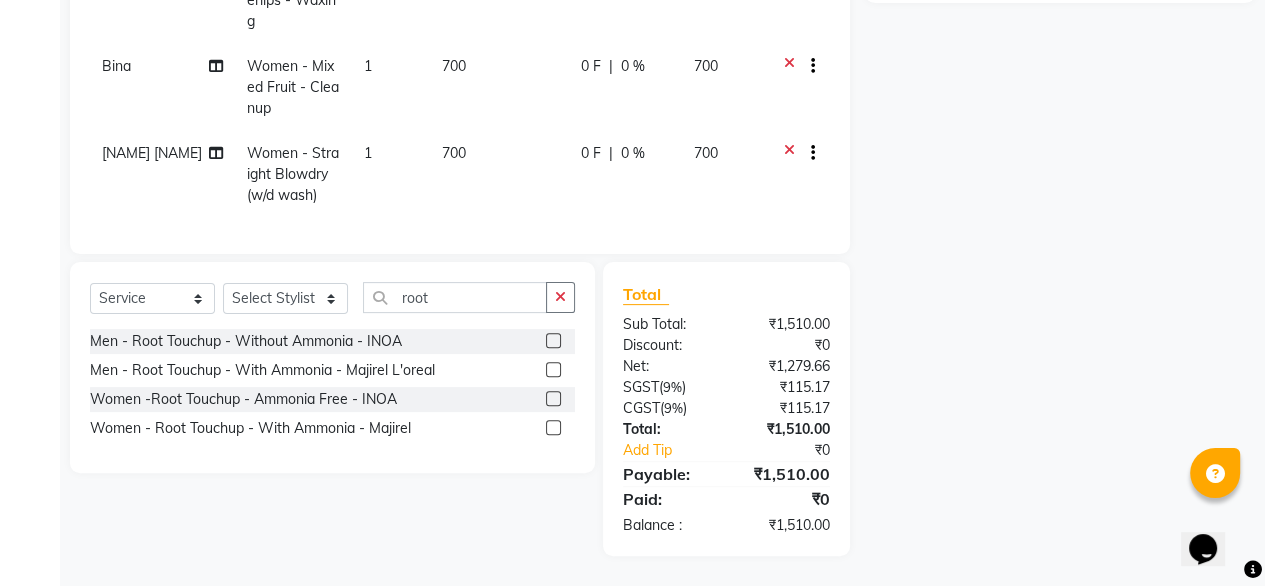 click 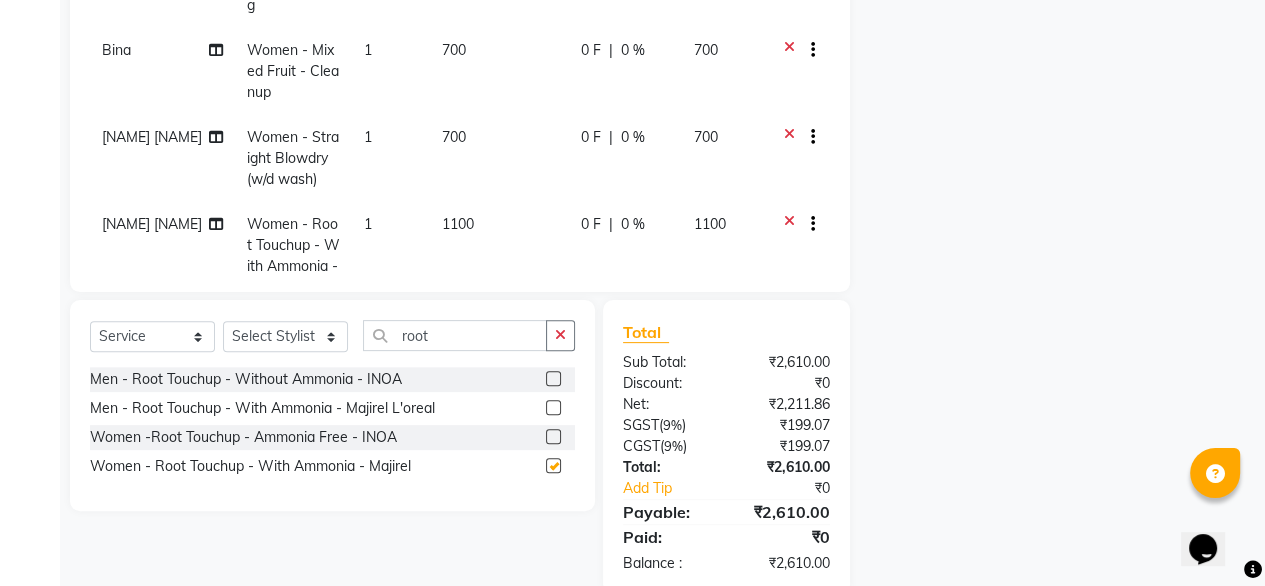 checkbox on "false" 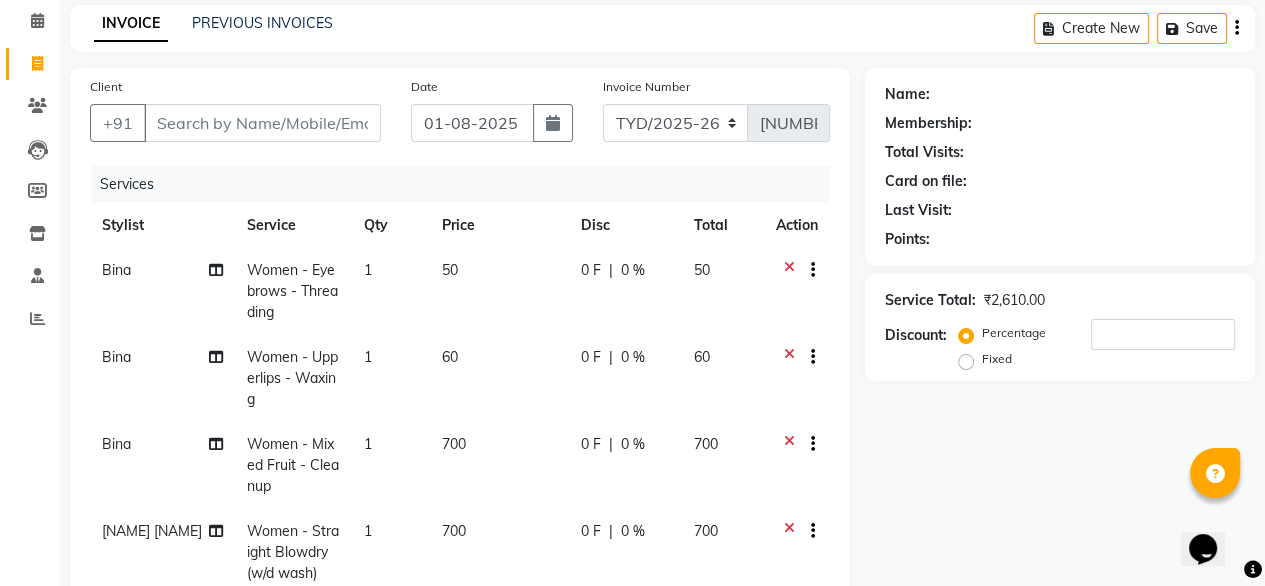 scroll, scrollTop: 0, scrollLeft: 0, axis: both 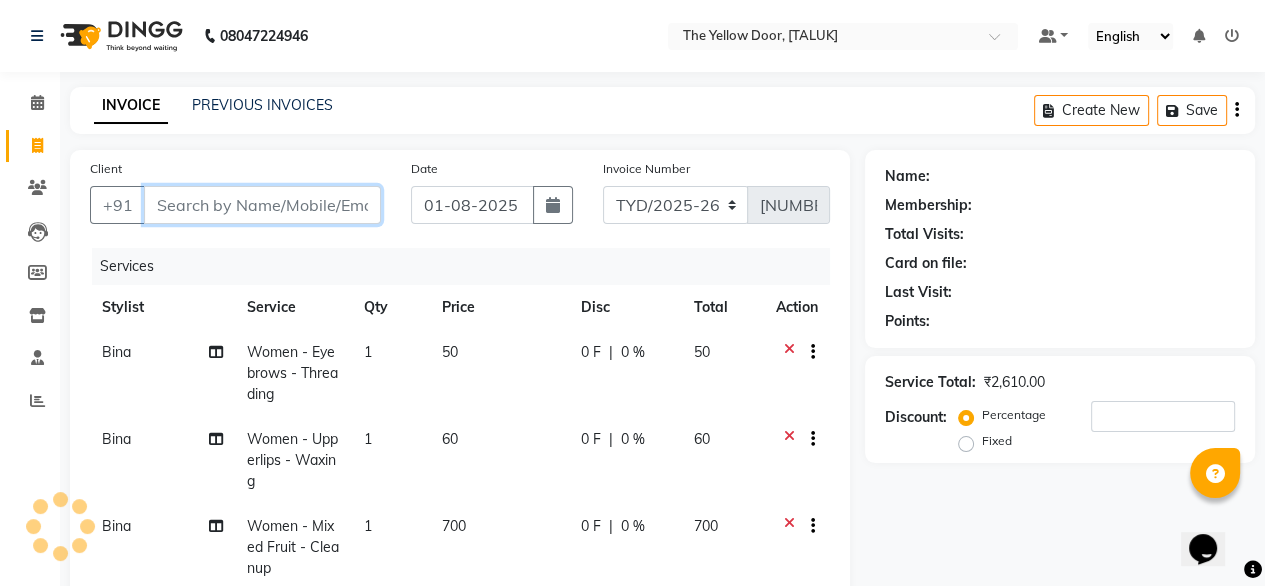 click on "Client" at bounding box center [262, 205] 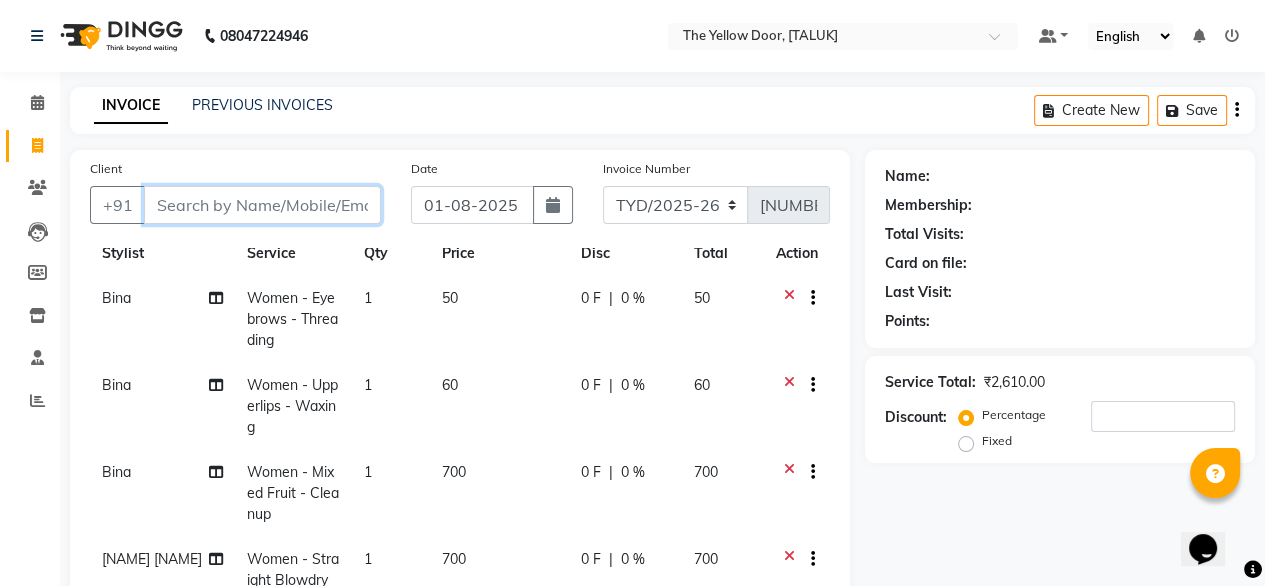 scroll, scrollTop: 69, scrollLeft: 0, axis: vertical 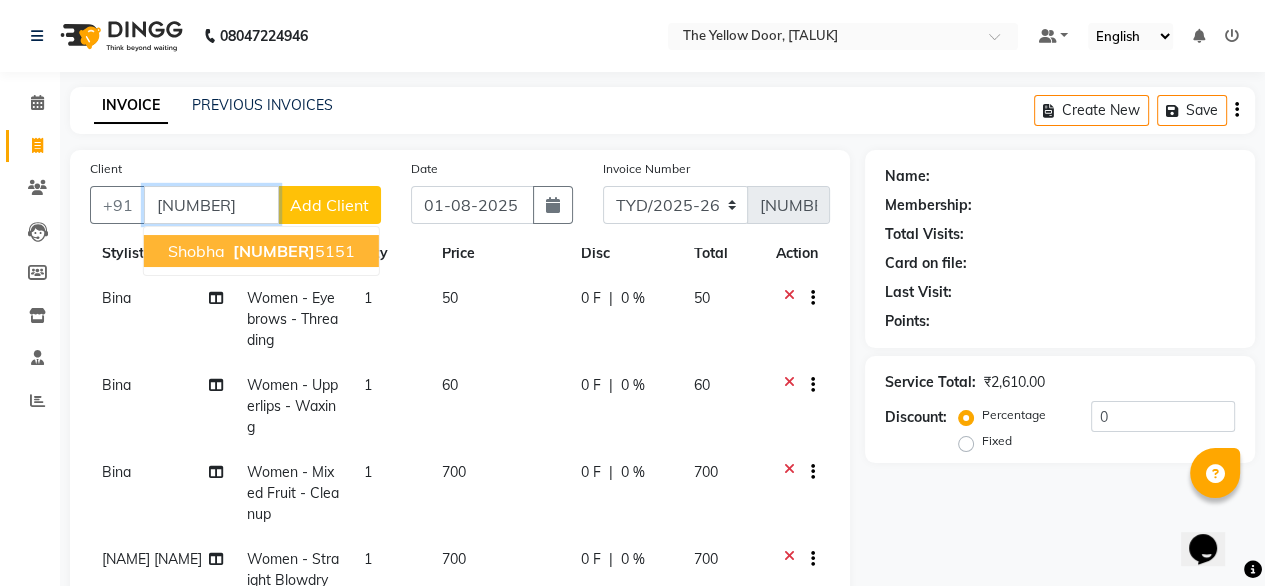 click on "[NUMBER]" at bounding box center [274, 251] 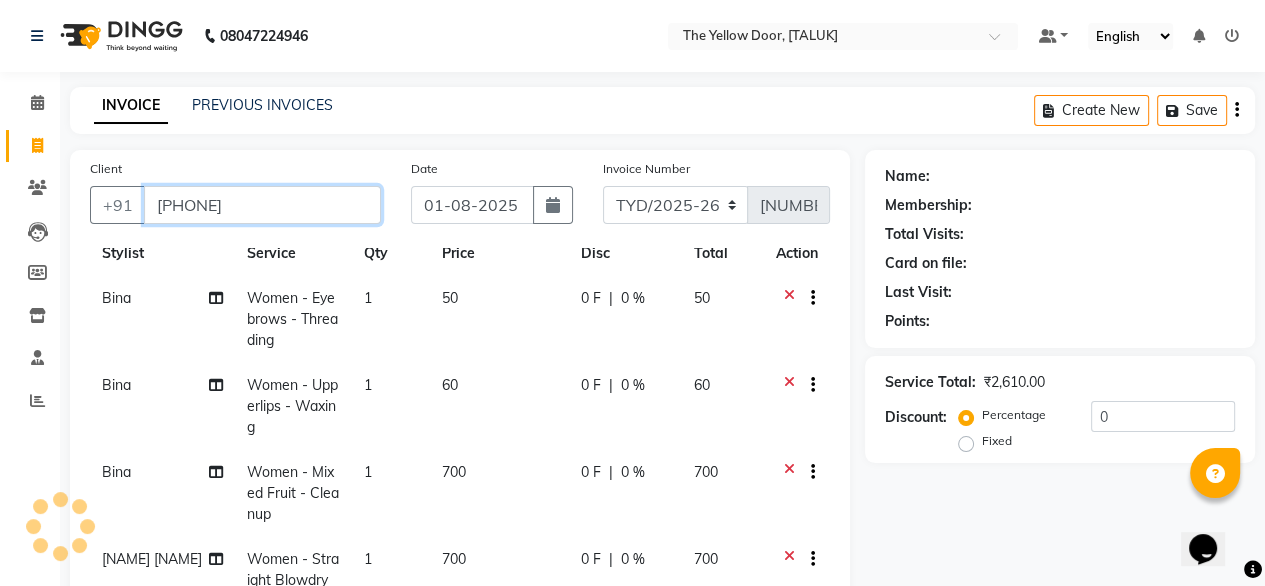 type on "[PHONE]" 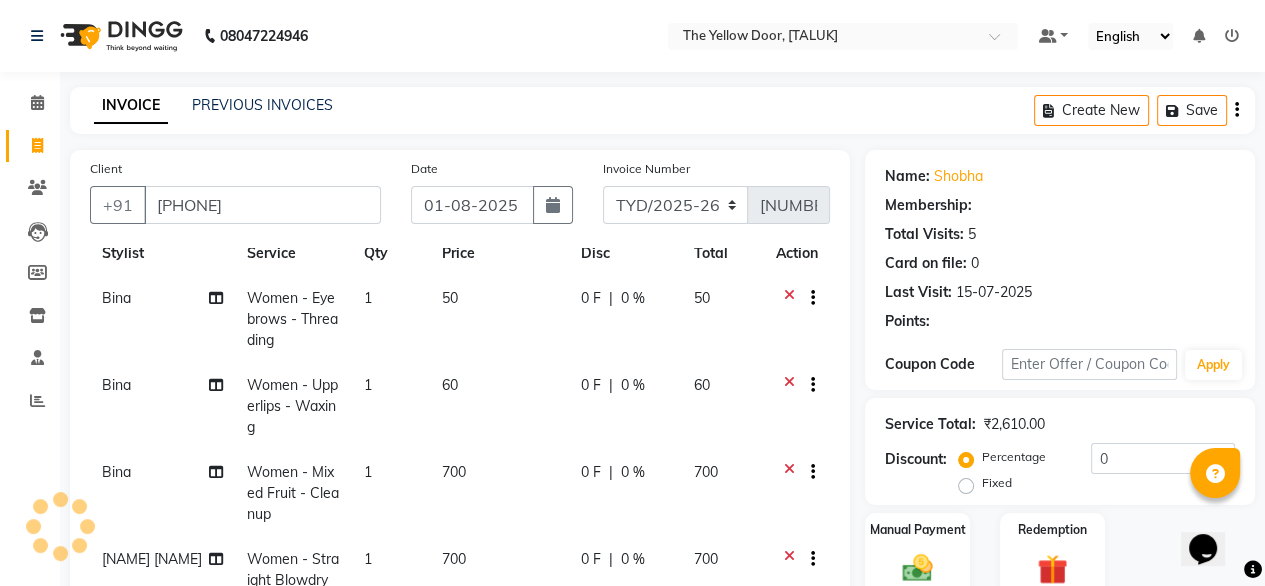 select on "1: Object" 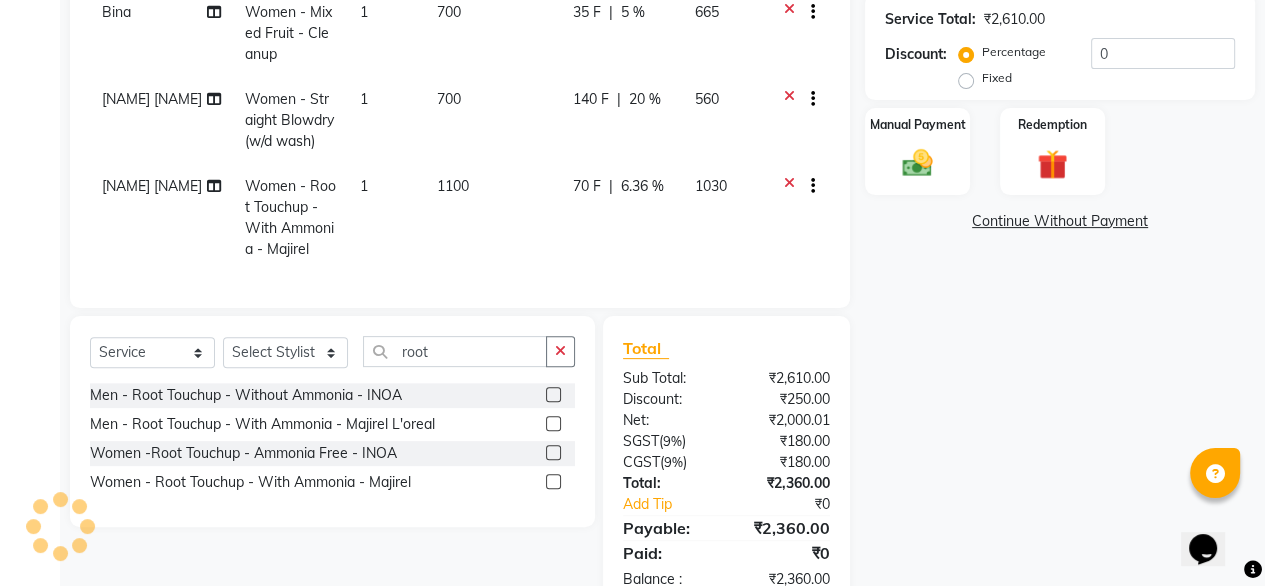 scroll, scrollTop: 515, scrollLeft: 0, axis: vertical 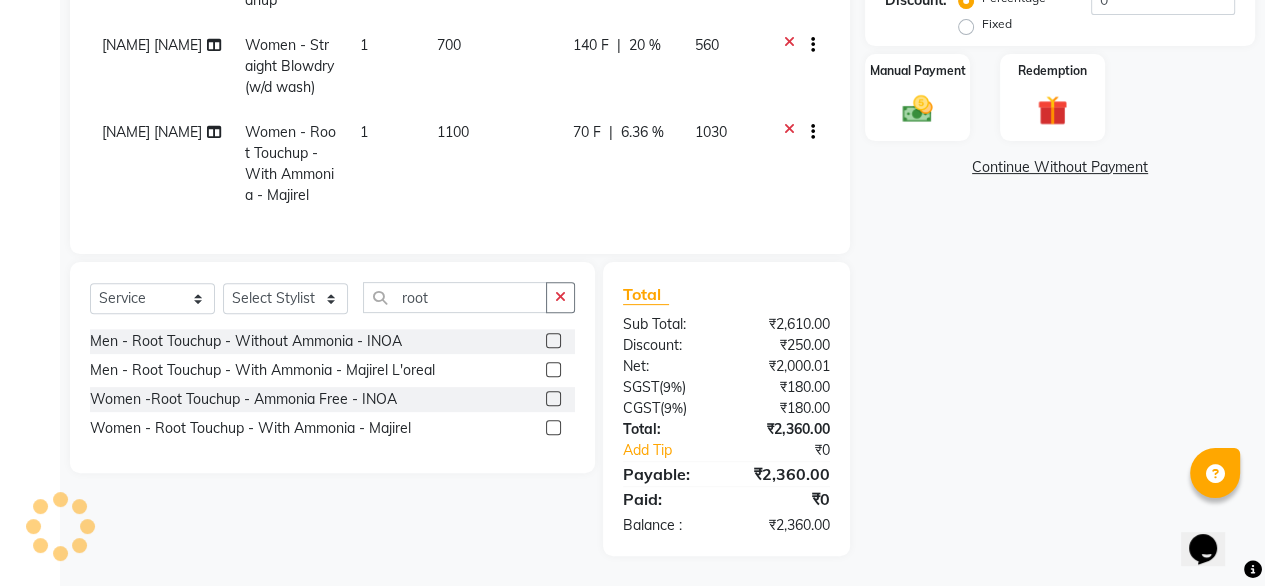 radio on "false" 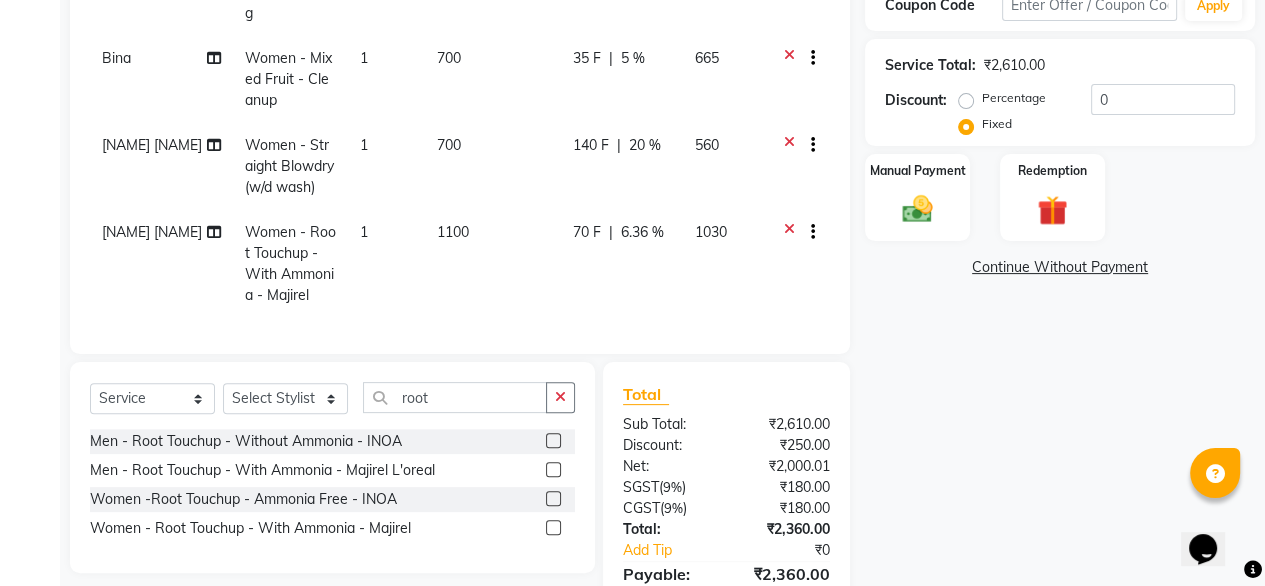 scroll, scrollTop: 338, scrollLeft: 0, axis: vertical 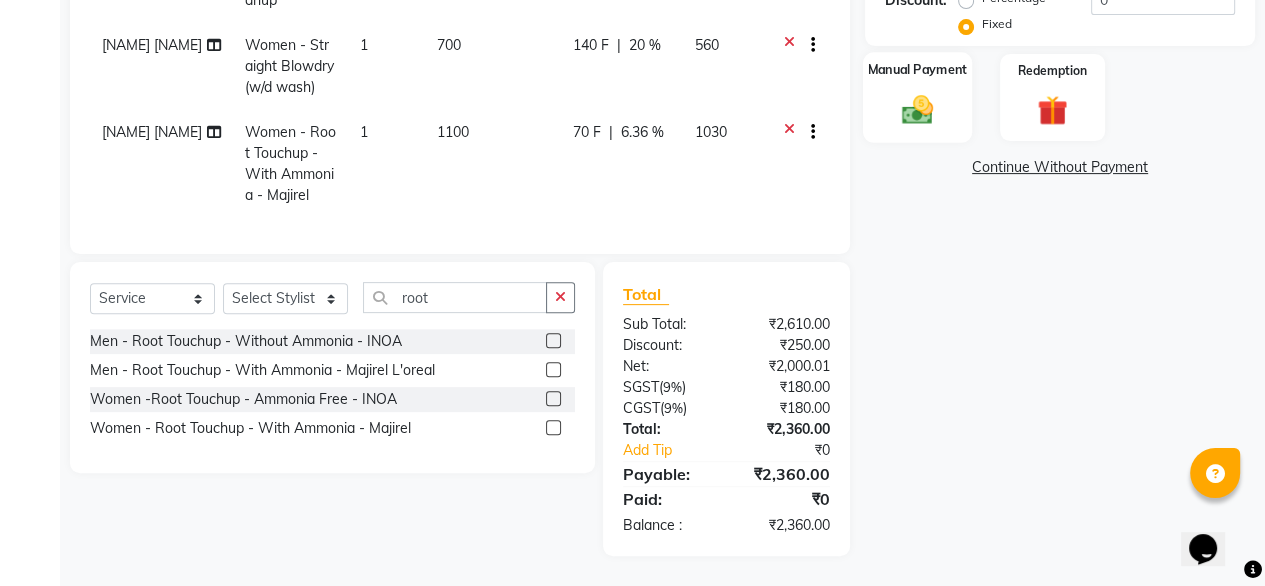 click on "Manual Payment" 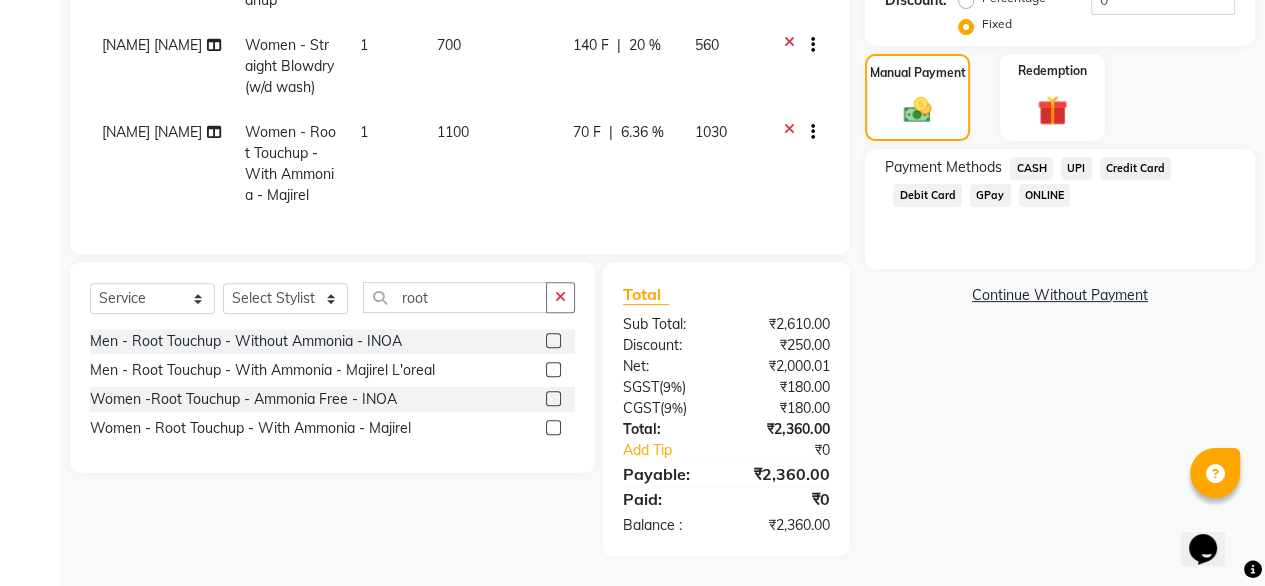 click on "UPI" 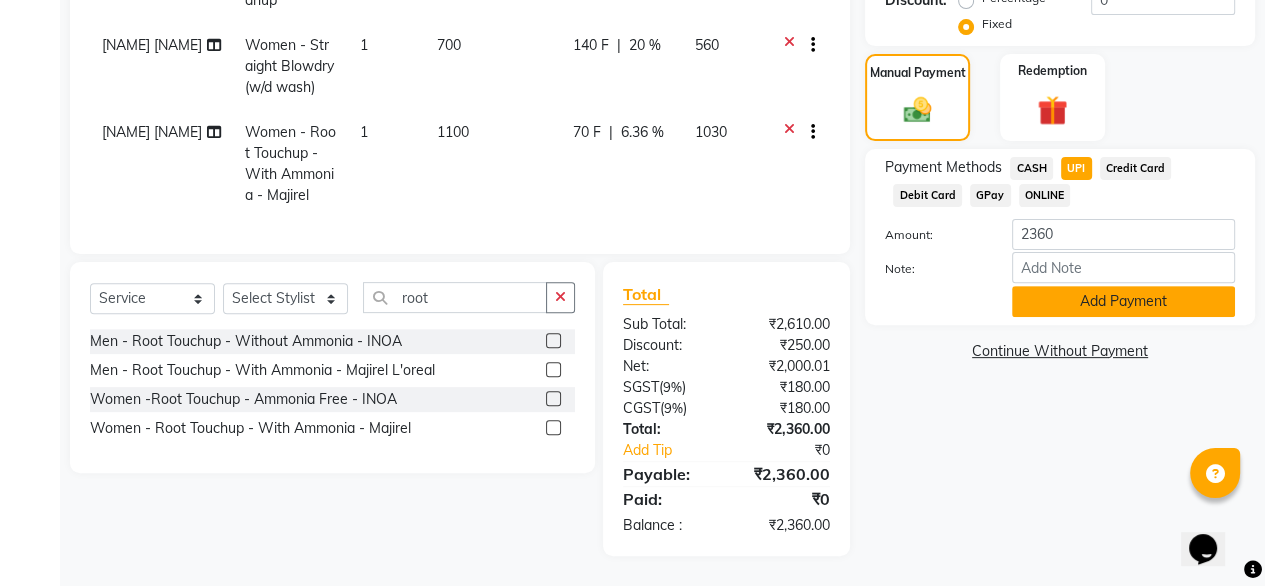 click on "Add Payment" 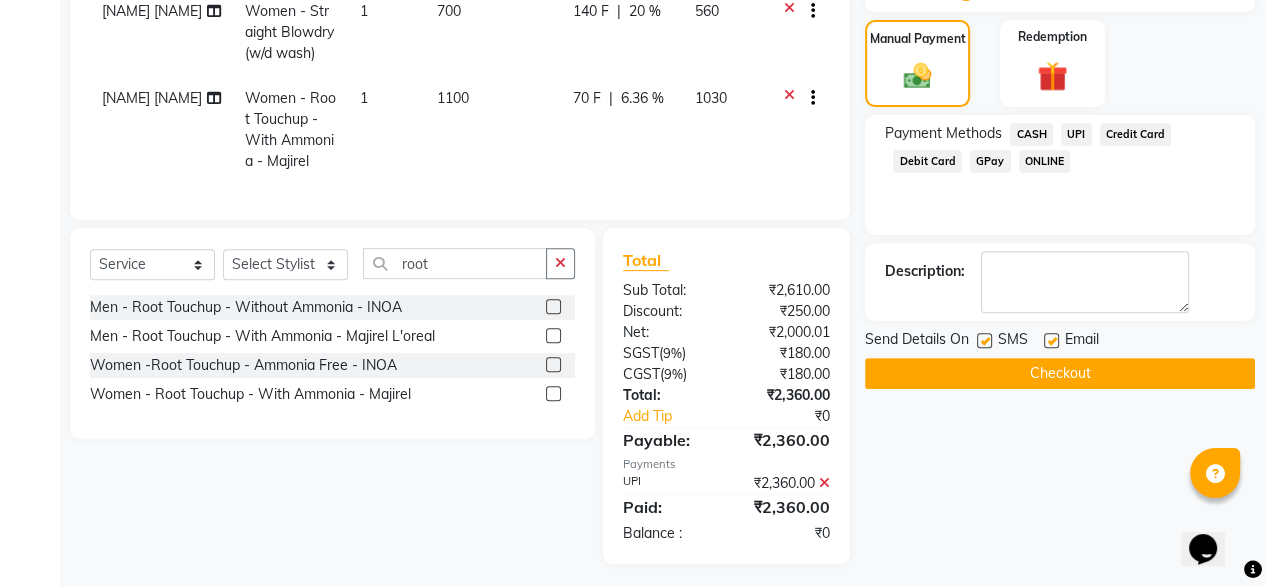 scroll, scrollTop: 556, scrollLeft: 0, axis: vertical 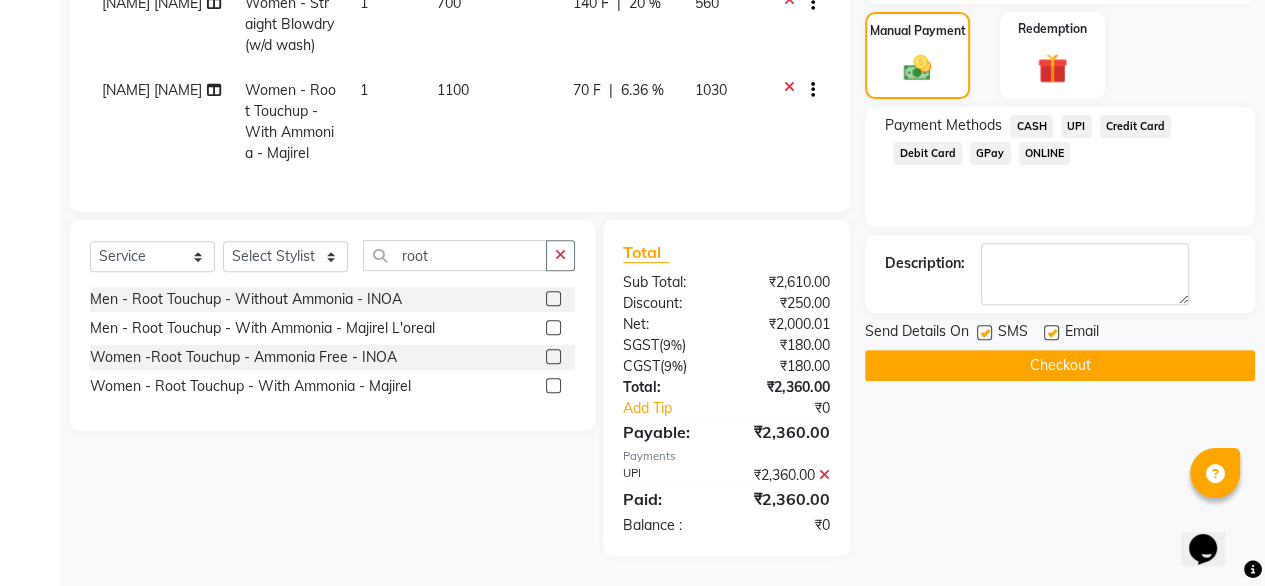 click on "Checkout" 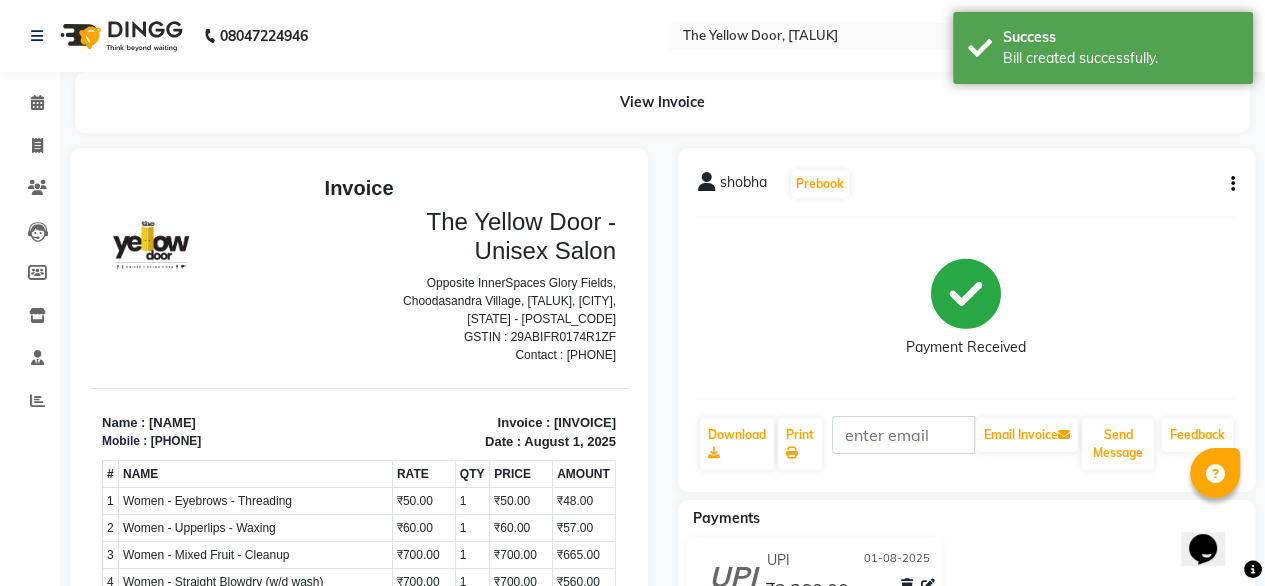 scroll, scrollTop: 0, scrollLeft: 0, axis: both 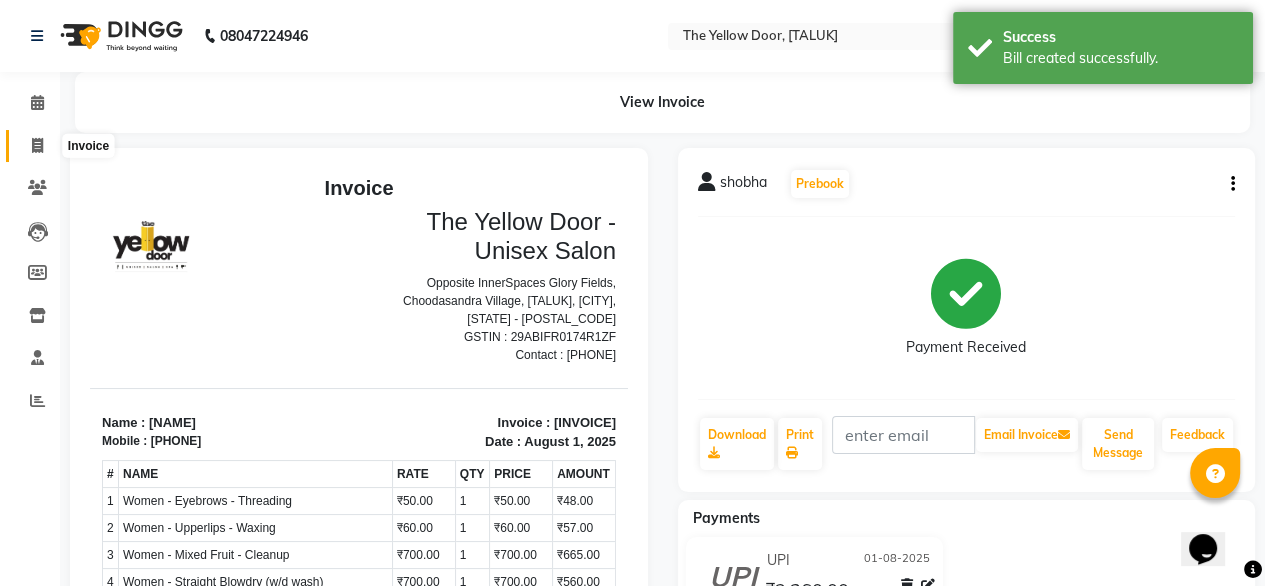 click 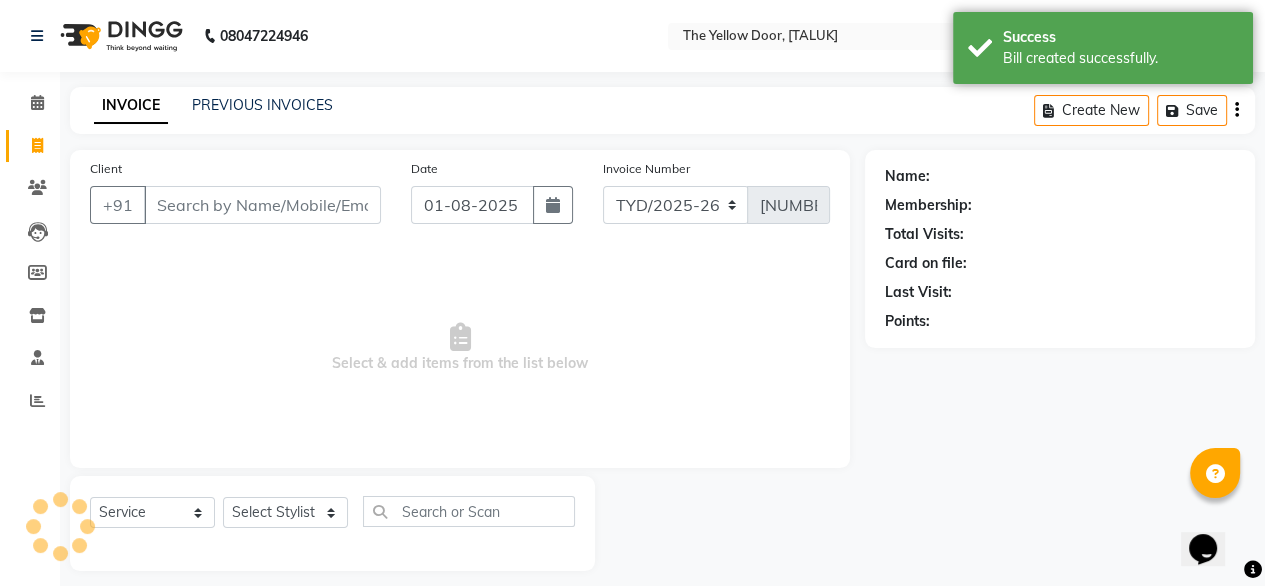 scroll, scrollTop: 16, scrollLeft: 0, axis: vertical 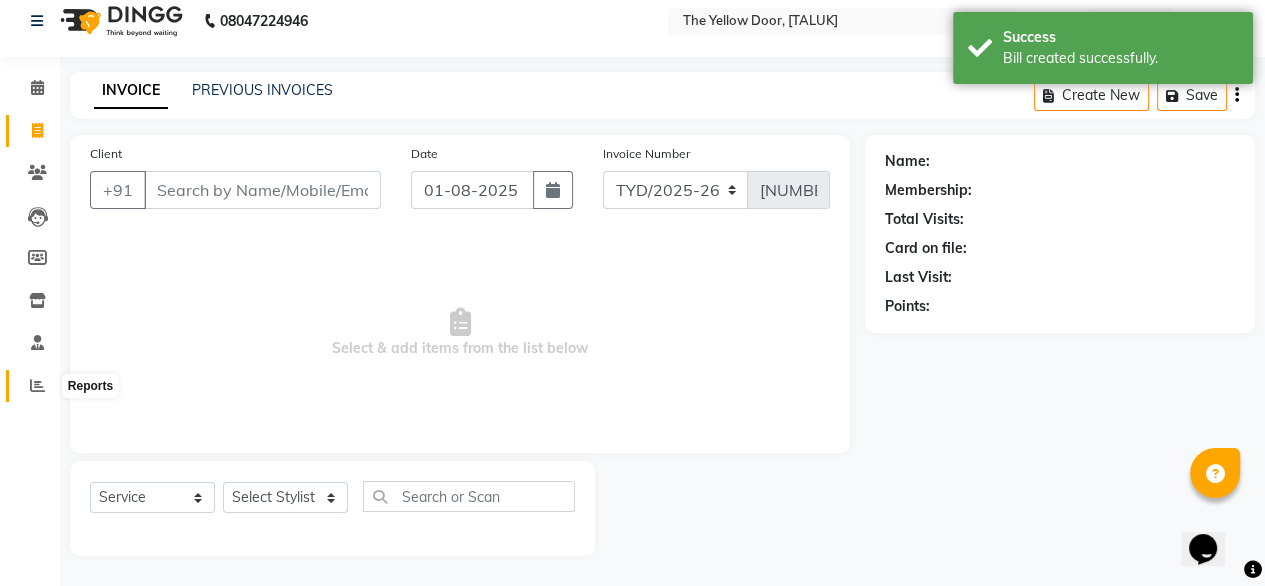 click 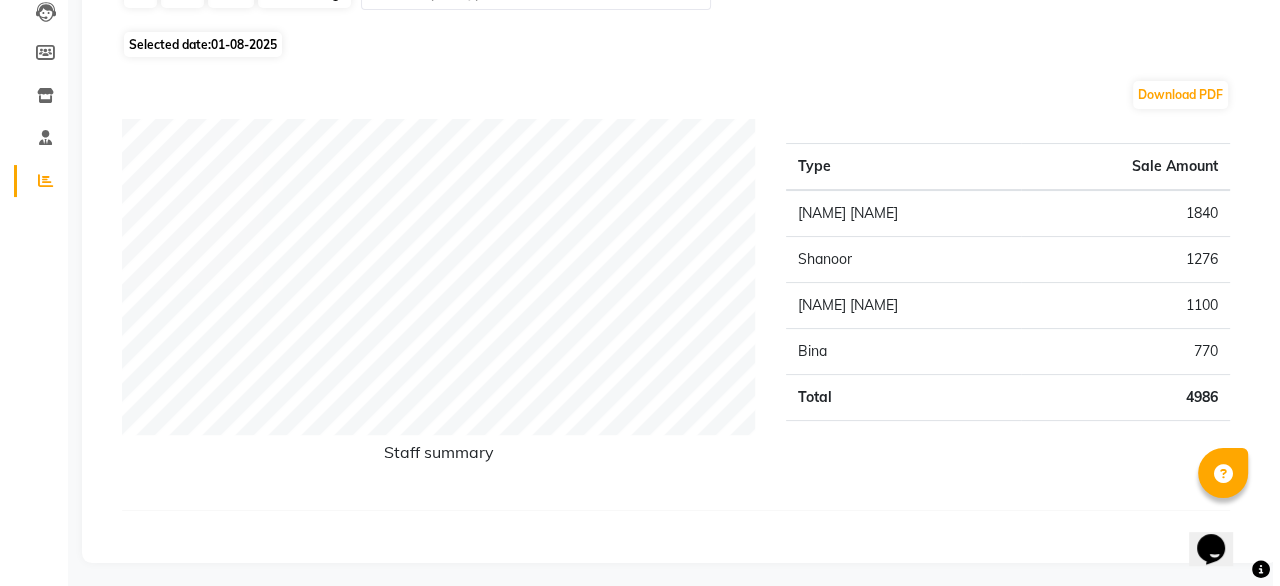 scroll, scrollTop: 0, scrollLeft: 0, axis: both 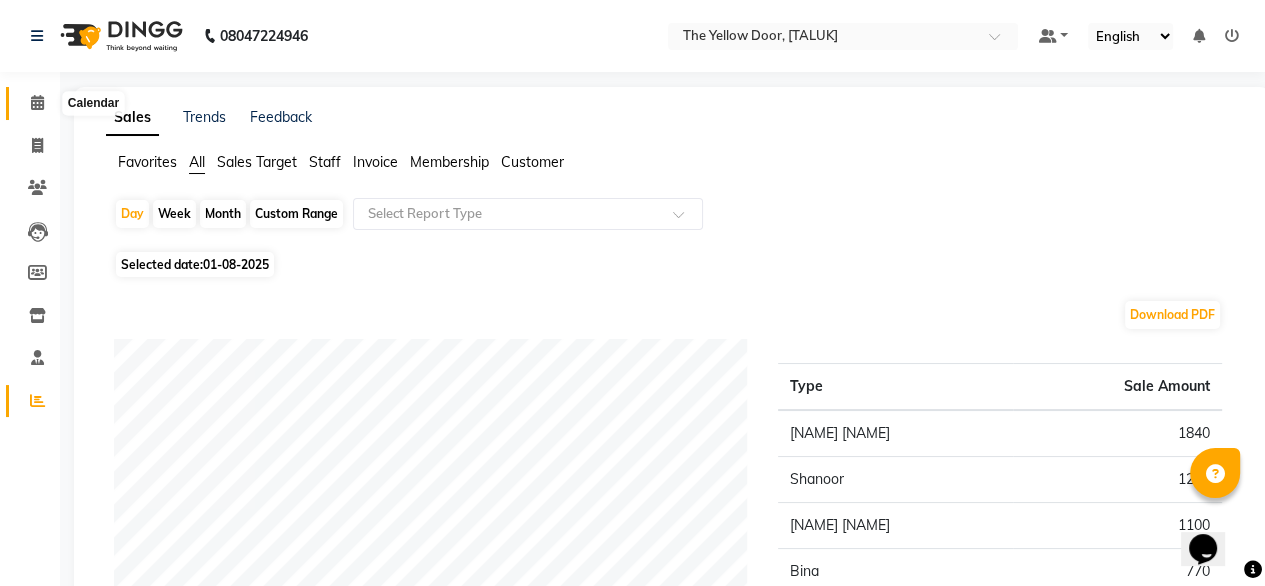 click 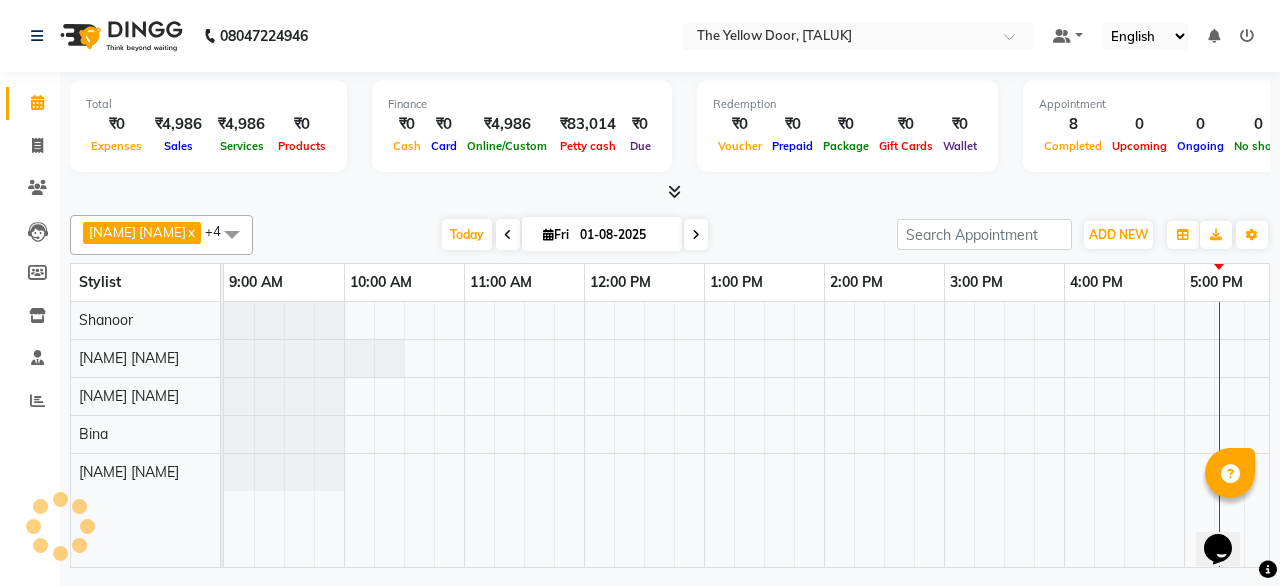 scroll, scrollTop: 0, scrollLeft: 514, axis: horizontal 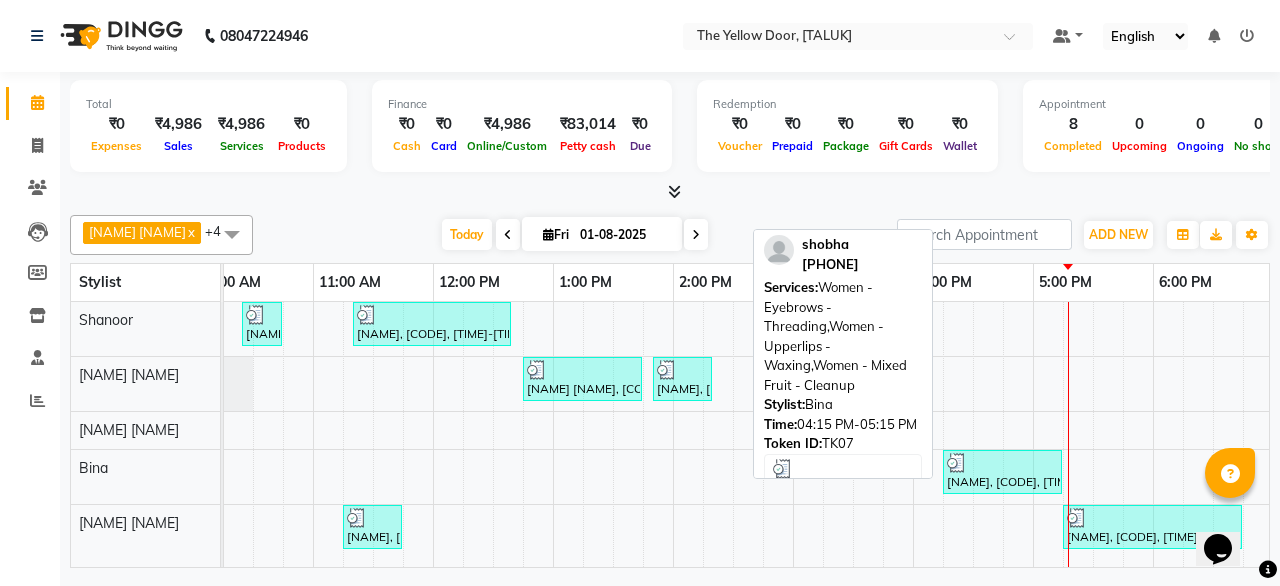 click on "[NAME], [CODE], [TIME]-[TIME], [SERVICE], [SERVICE]" at bounding box center [1002, 472] 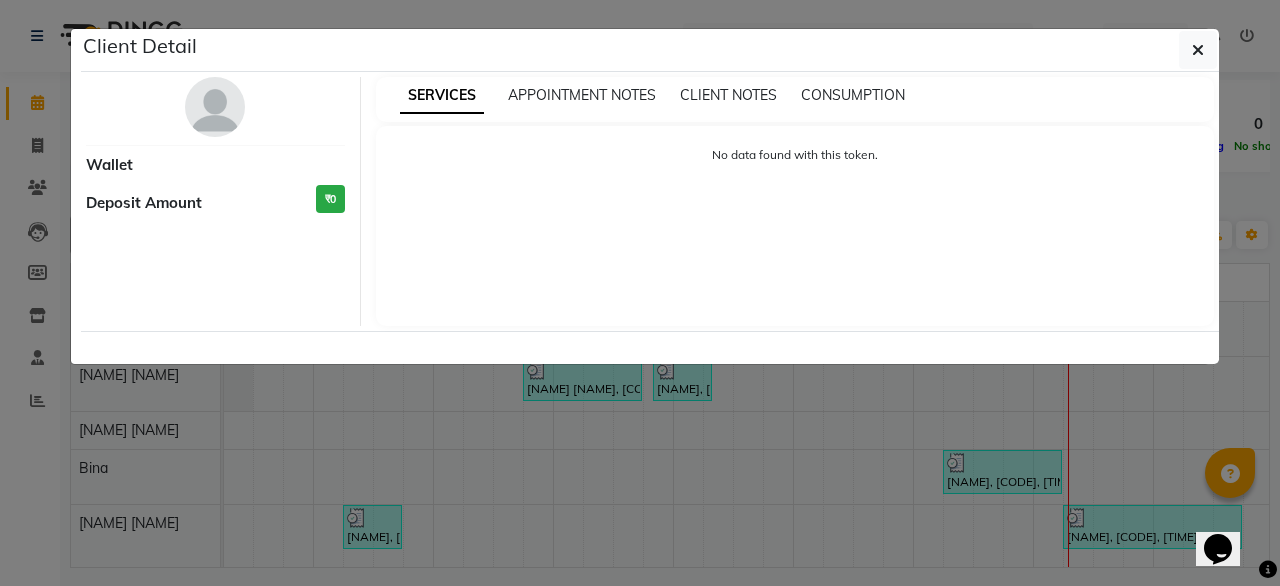 select on "3" 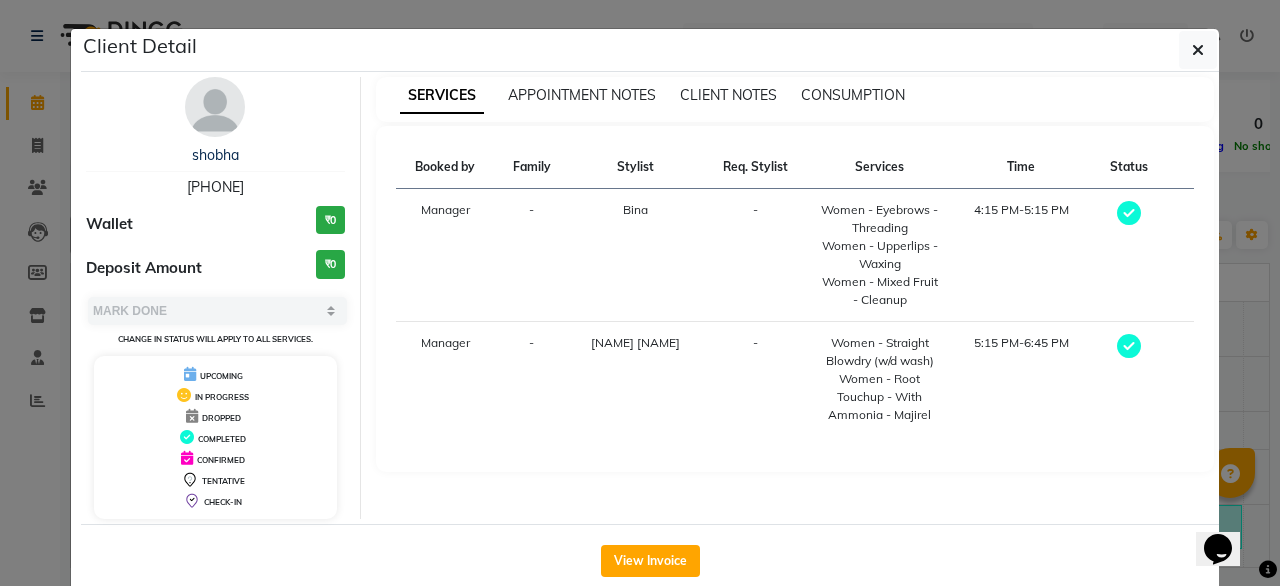 scroll, scrollTop: 38, scrollLeft: 0, axis: vertical 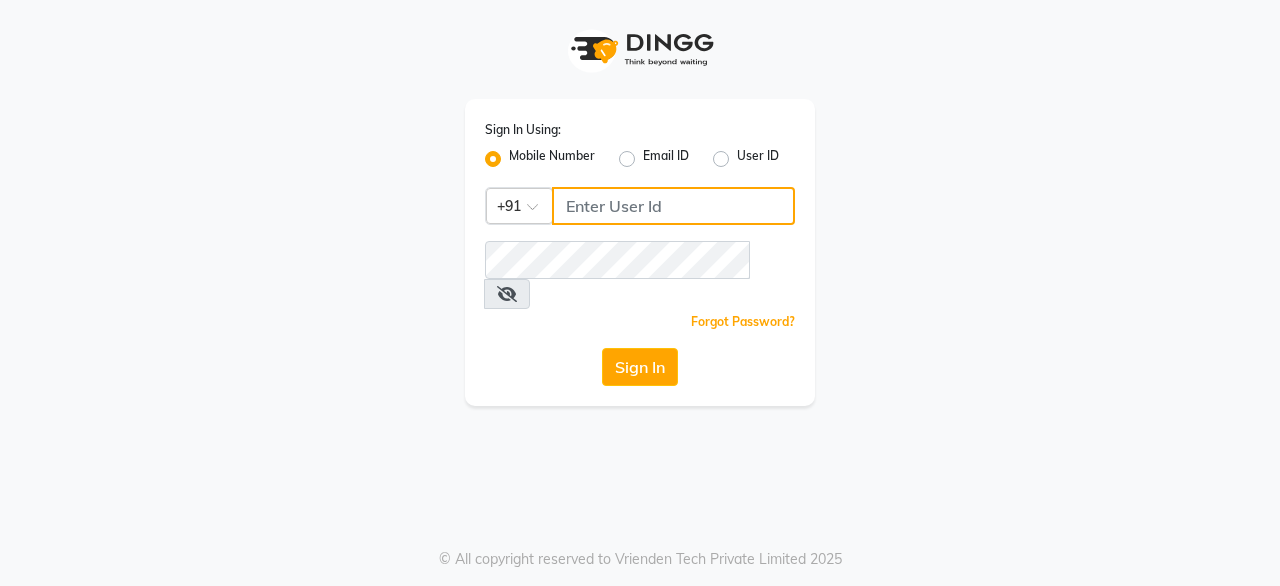 click 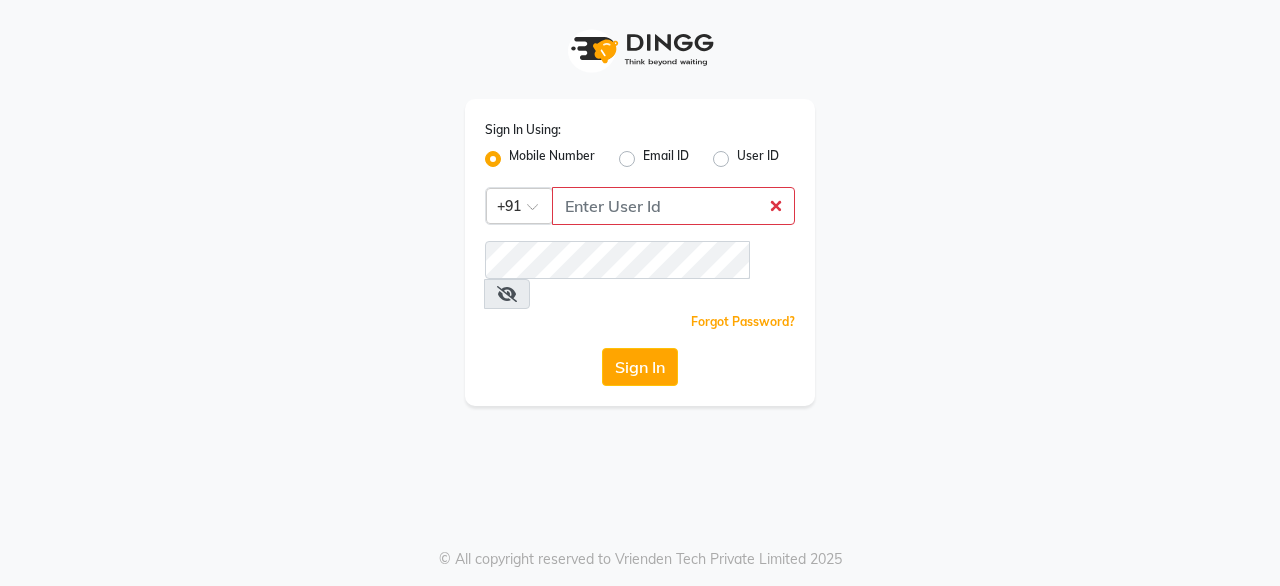 click on "User ID" 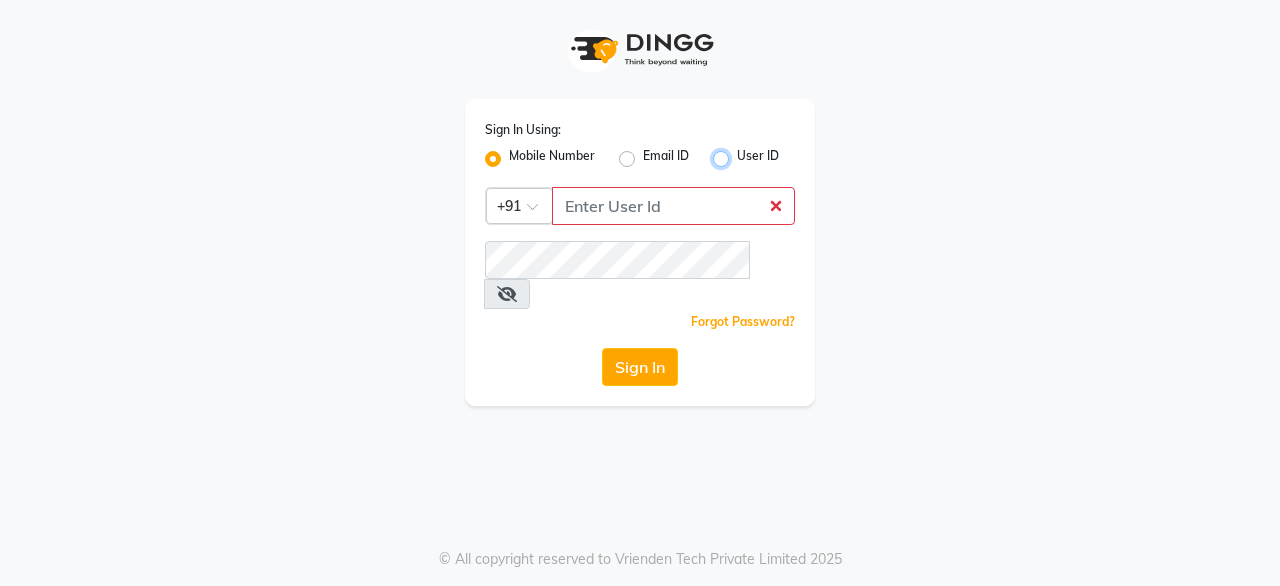 click on "User ID" at bounding box center (743, 153) 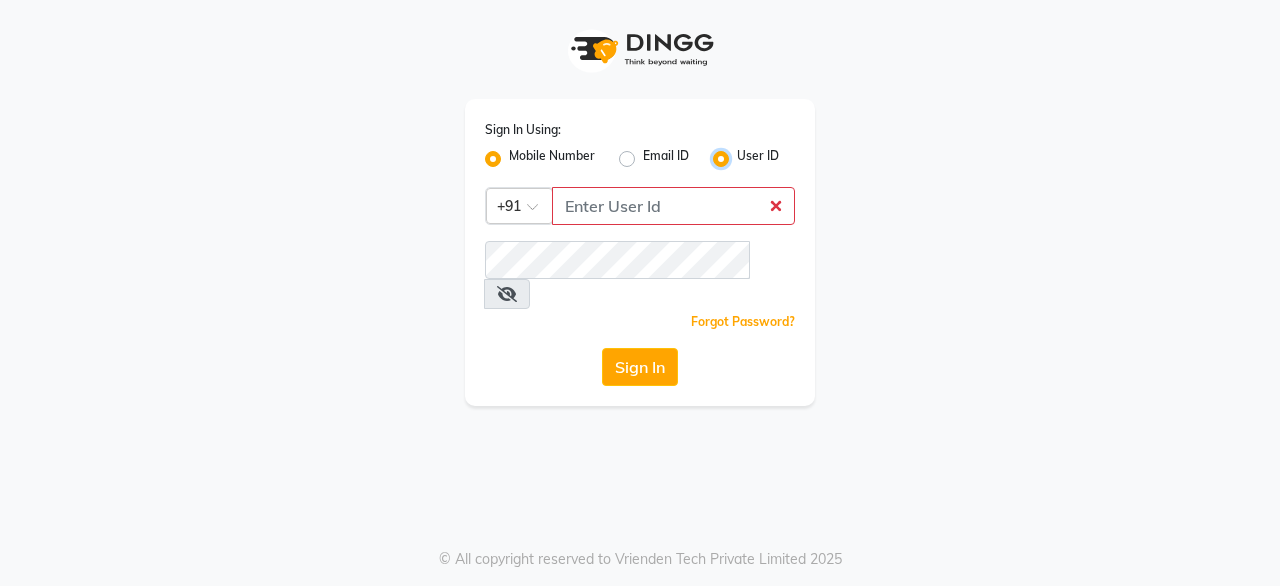 radio on "false" 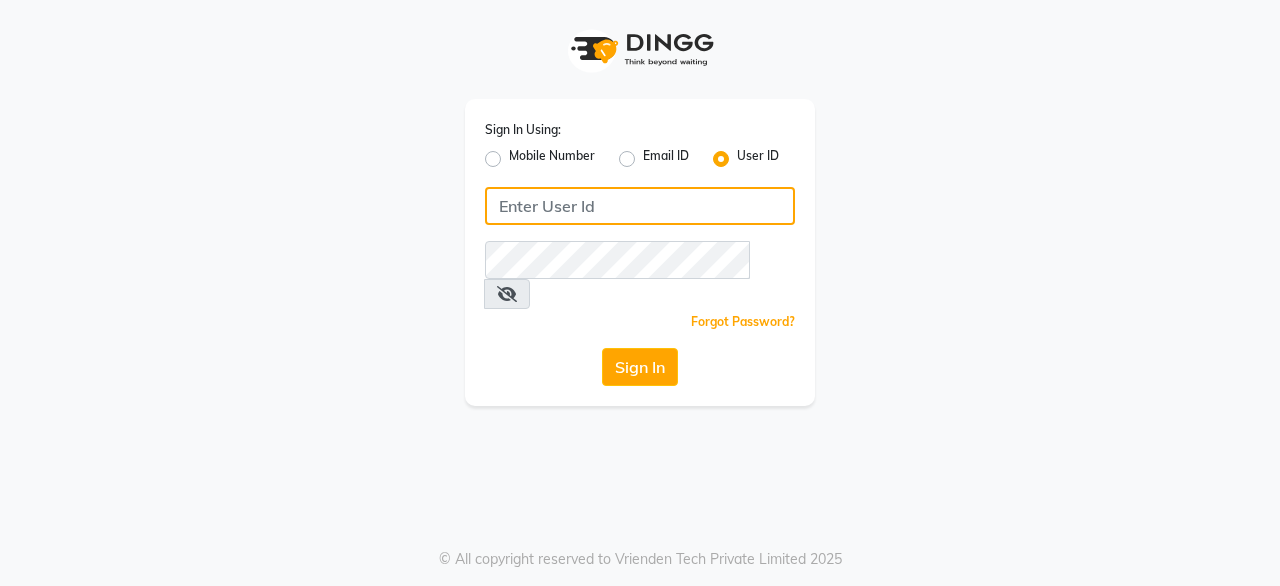 click 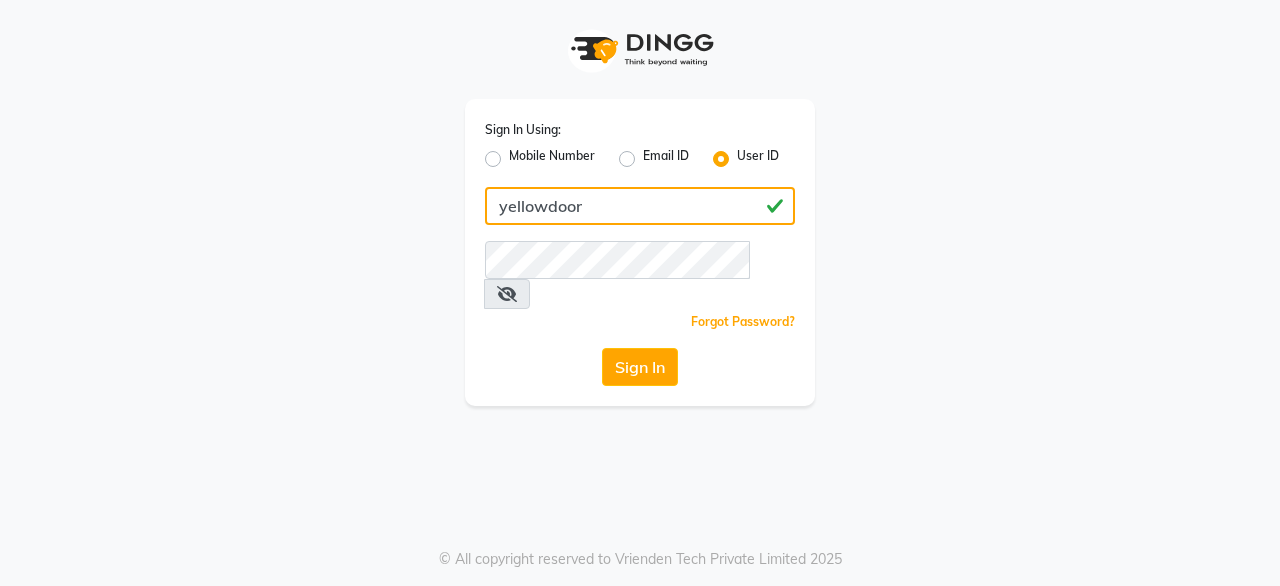 type on "yellowdoor" 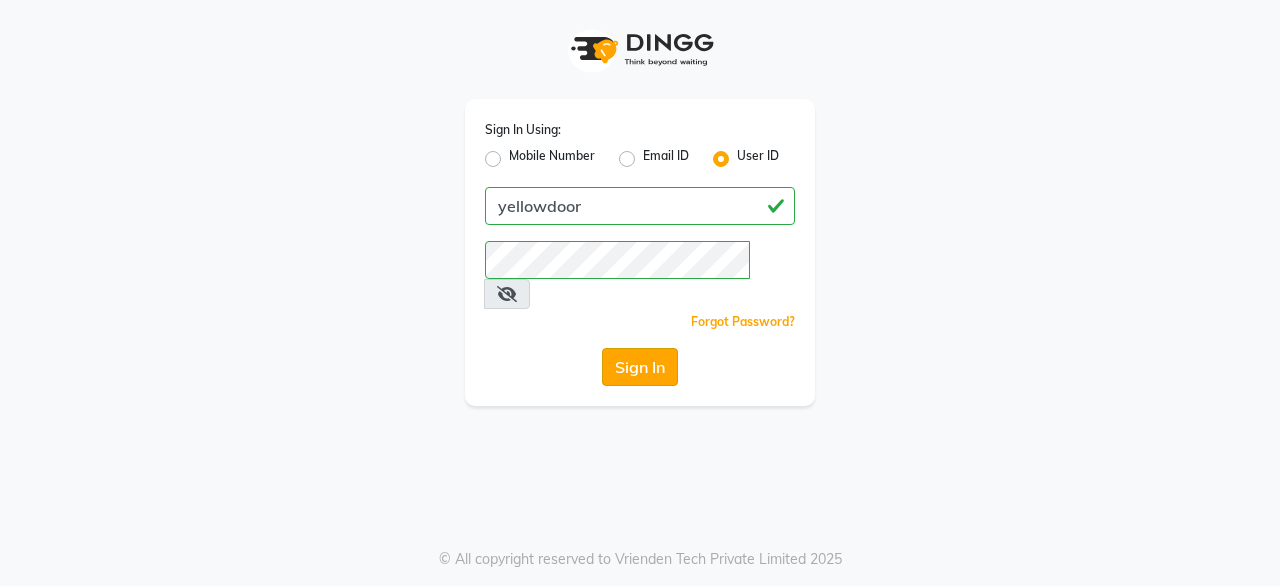click on "Sign In" 